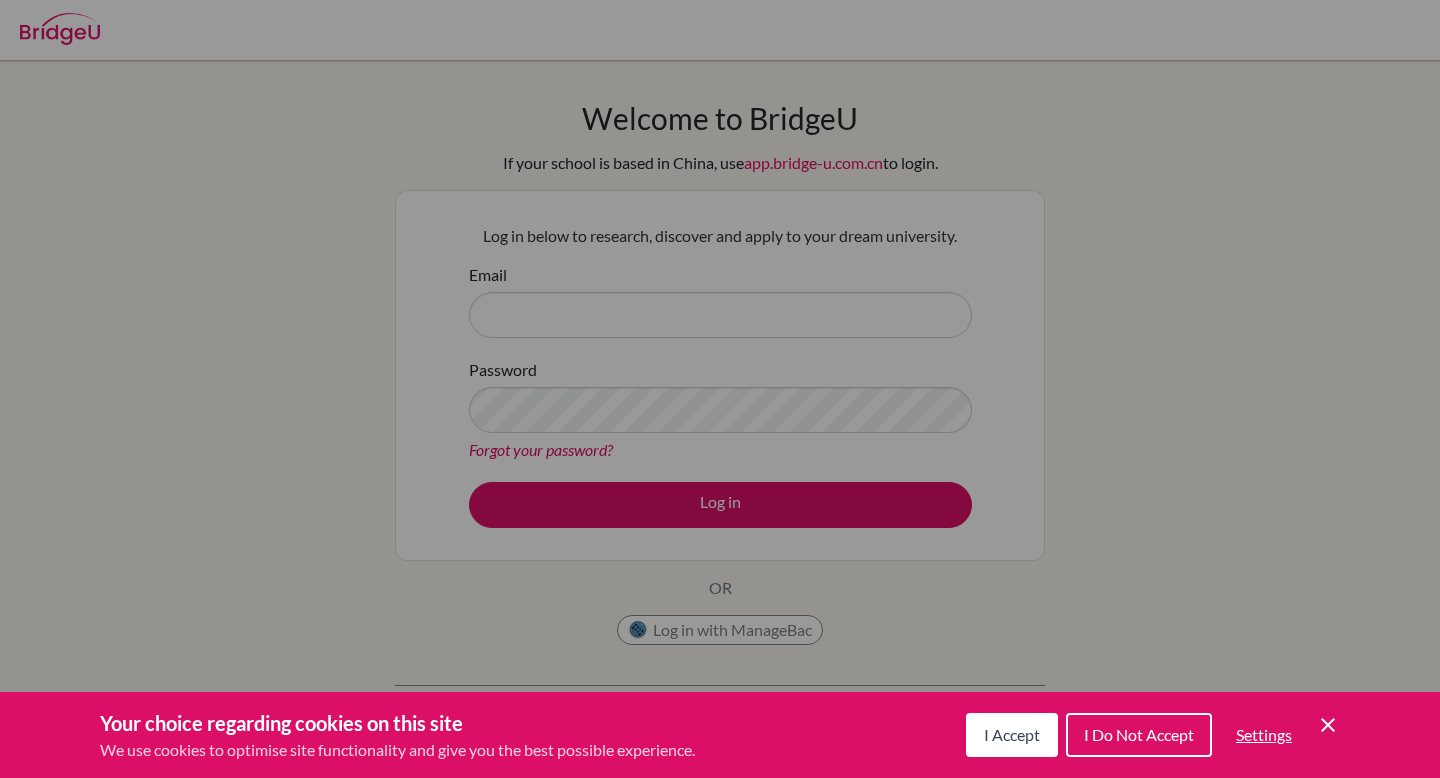 scroll, scrollTop: 0, scrollLeft: 0, axis: both 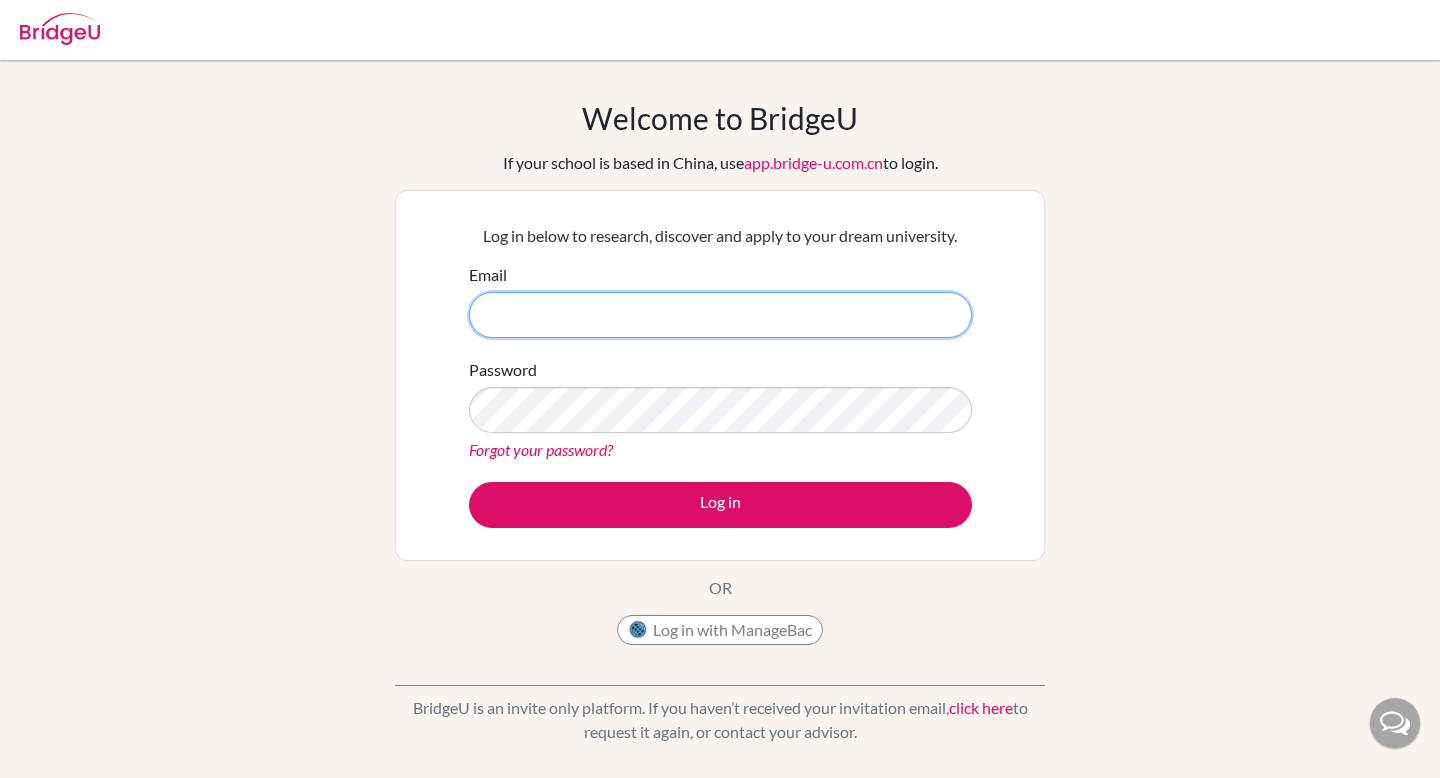 click on "Email" at bounding box center [720, 315] 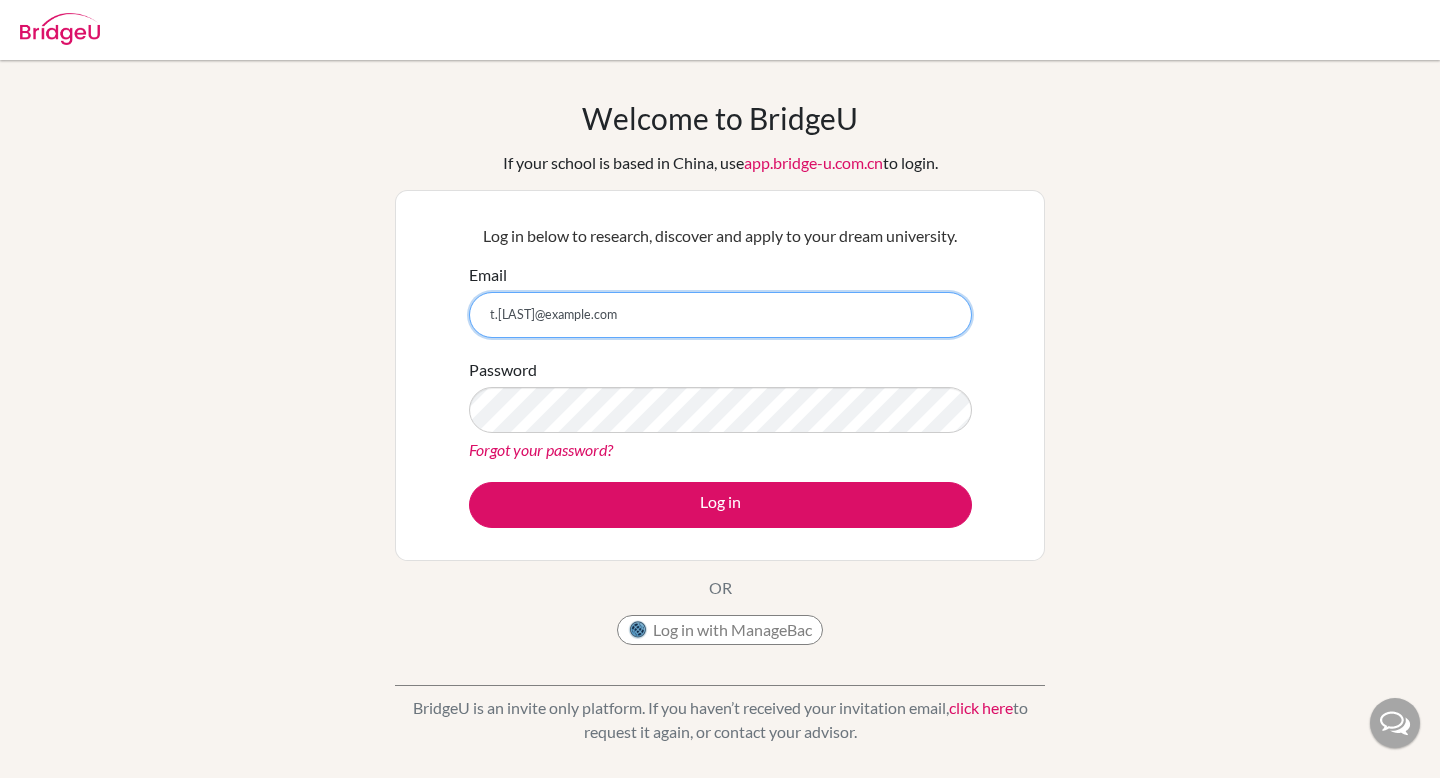 type on "t.[LAST]@example.com" 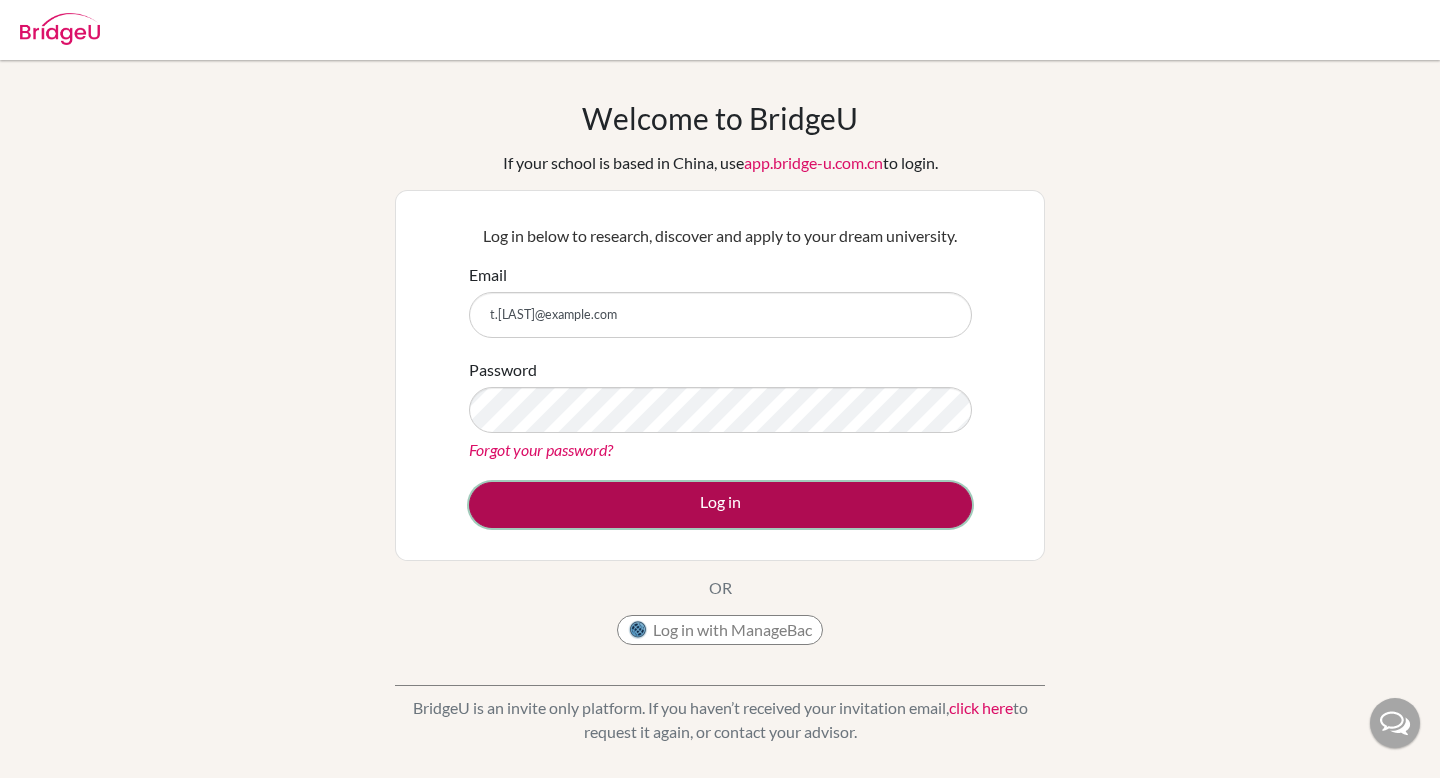 click on "Log in" at bounding box center (720, 505) 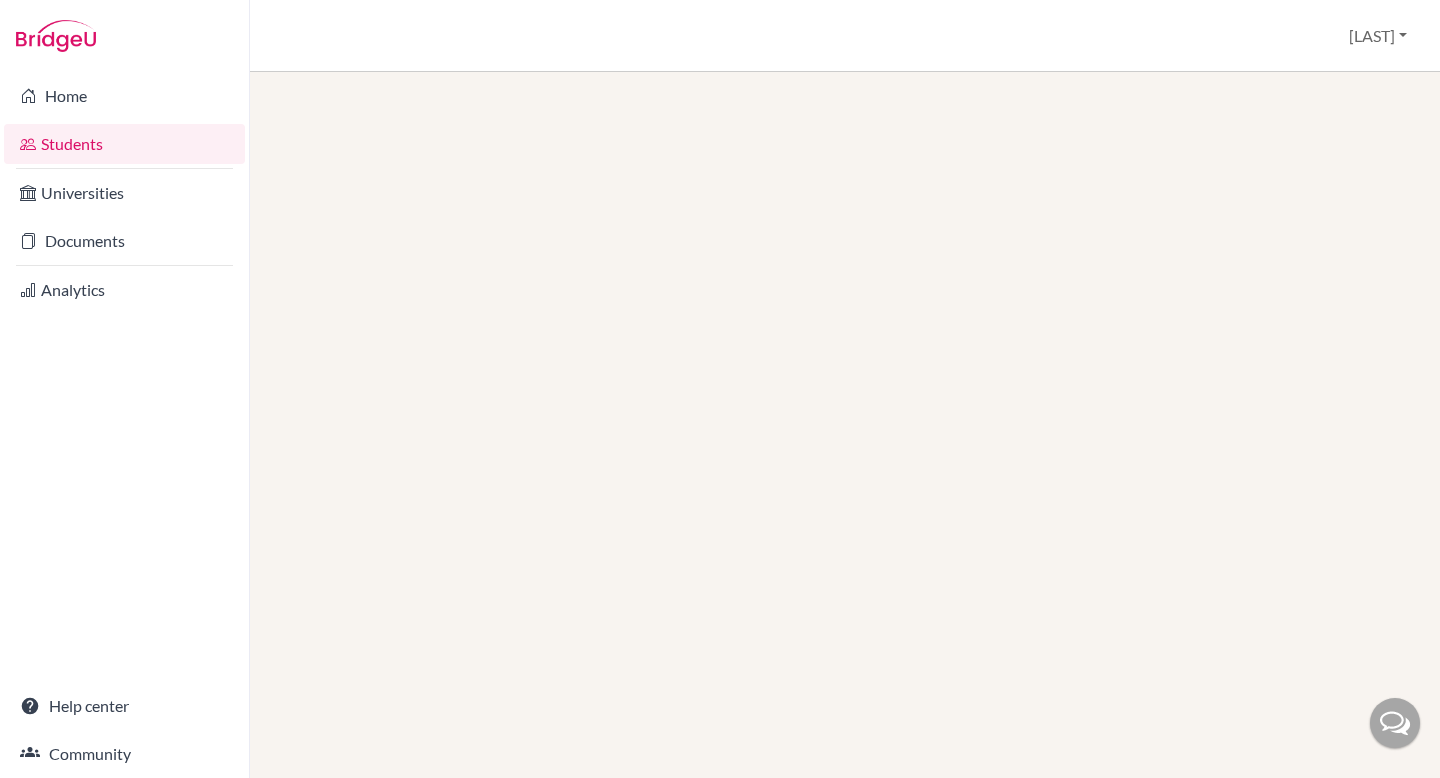 scroll, scrollTop: 0, scrollLeft: 0, axis: both 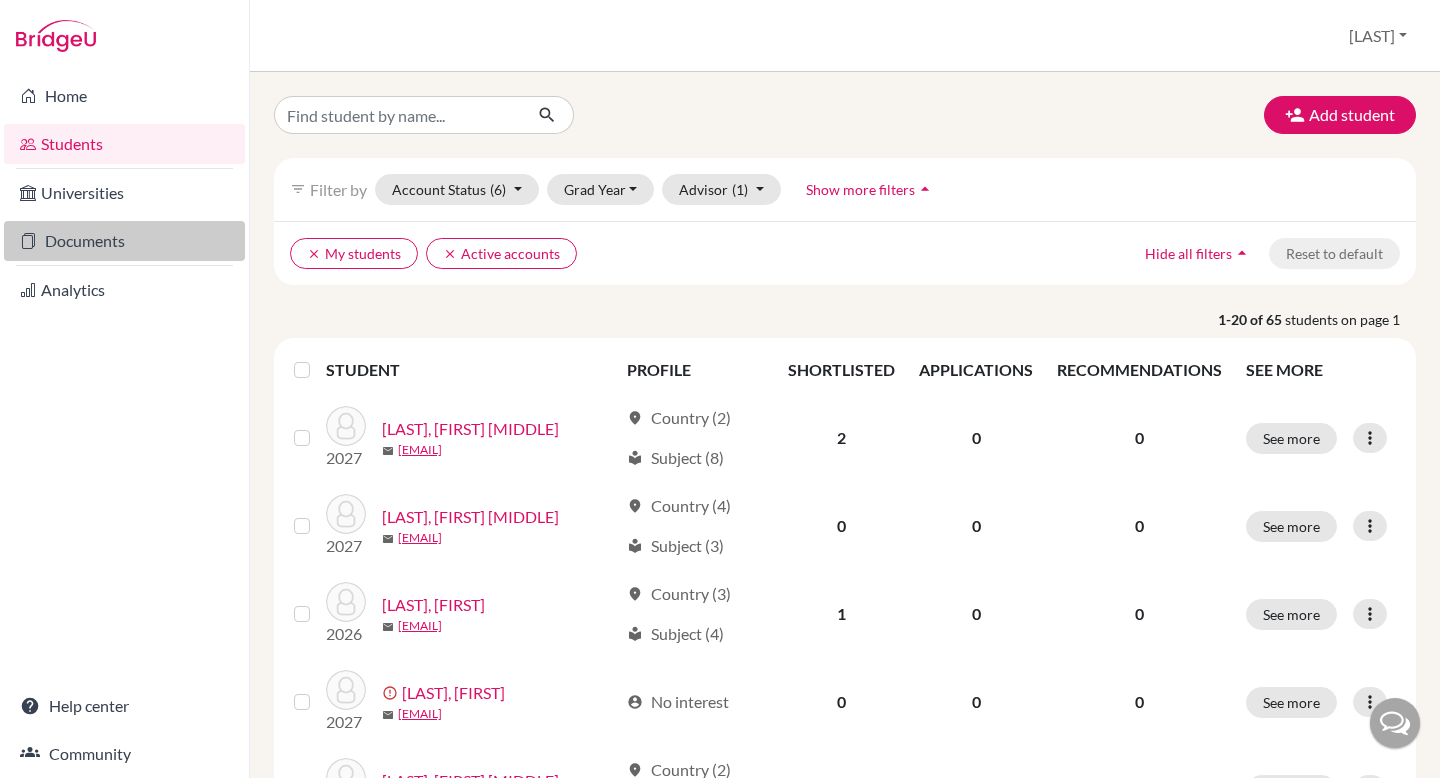 click on "Documents" at bounding box center [124, 241] 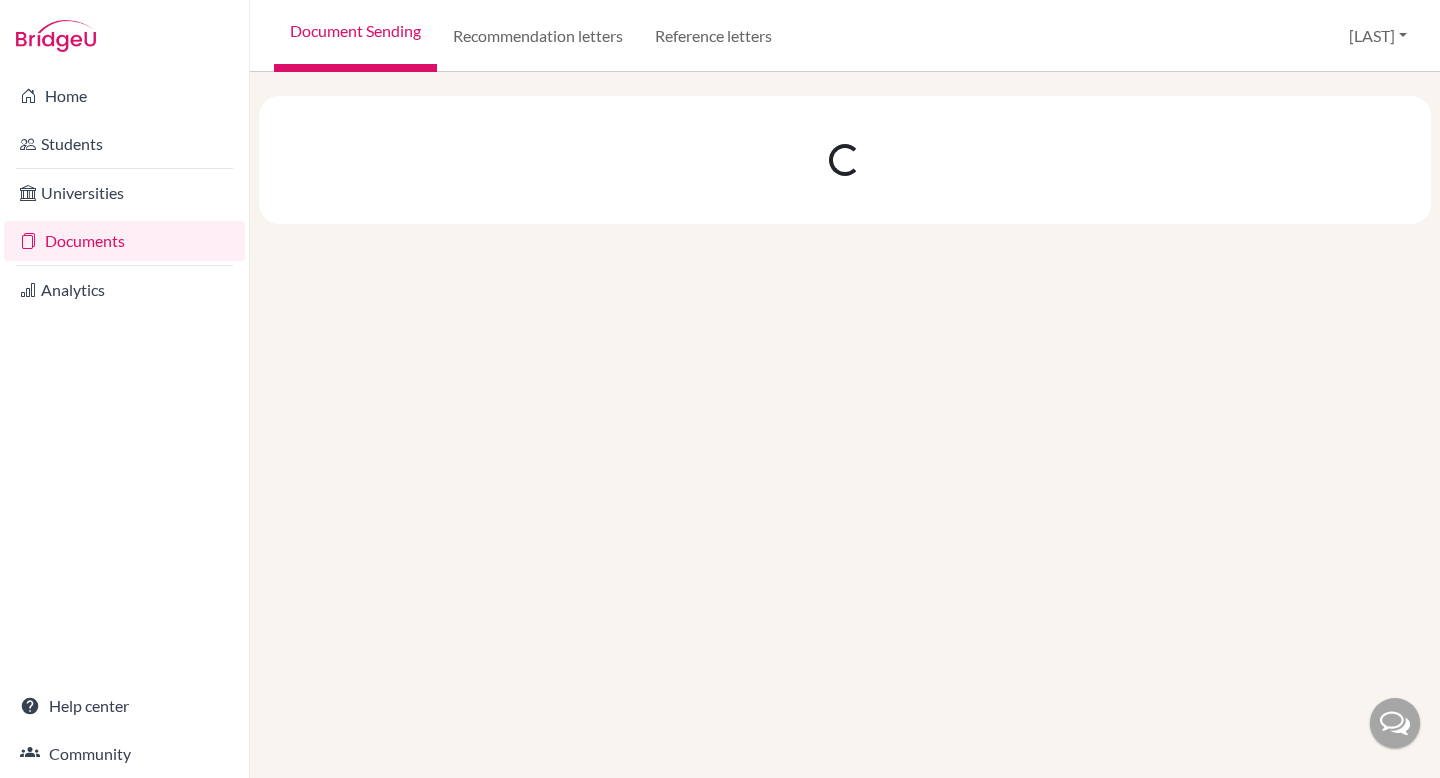 scroll, scrollTop: 0, scrollLeft: 0, axis: both 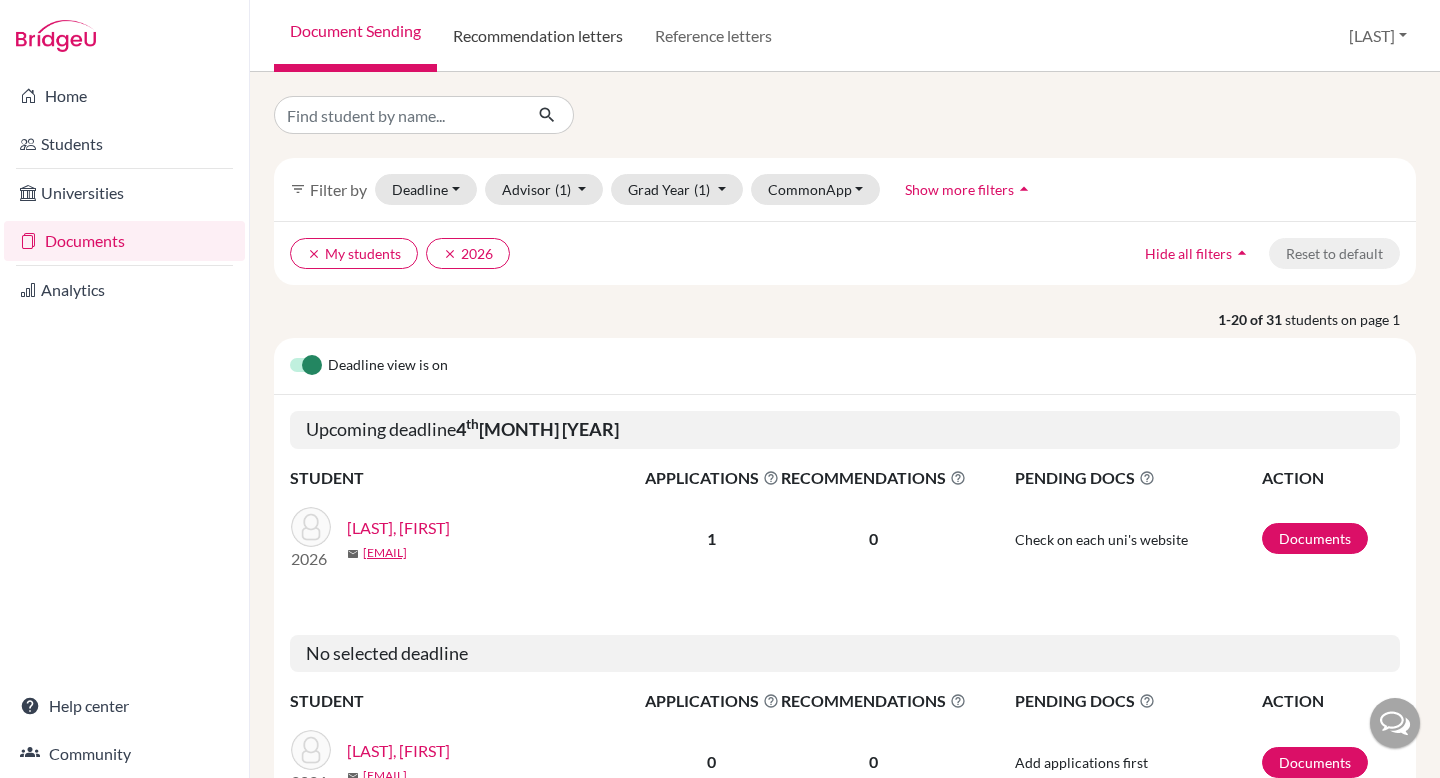 click on "Recommendation letters" at bounding box center (538, 36) 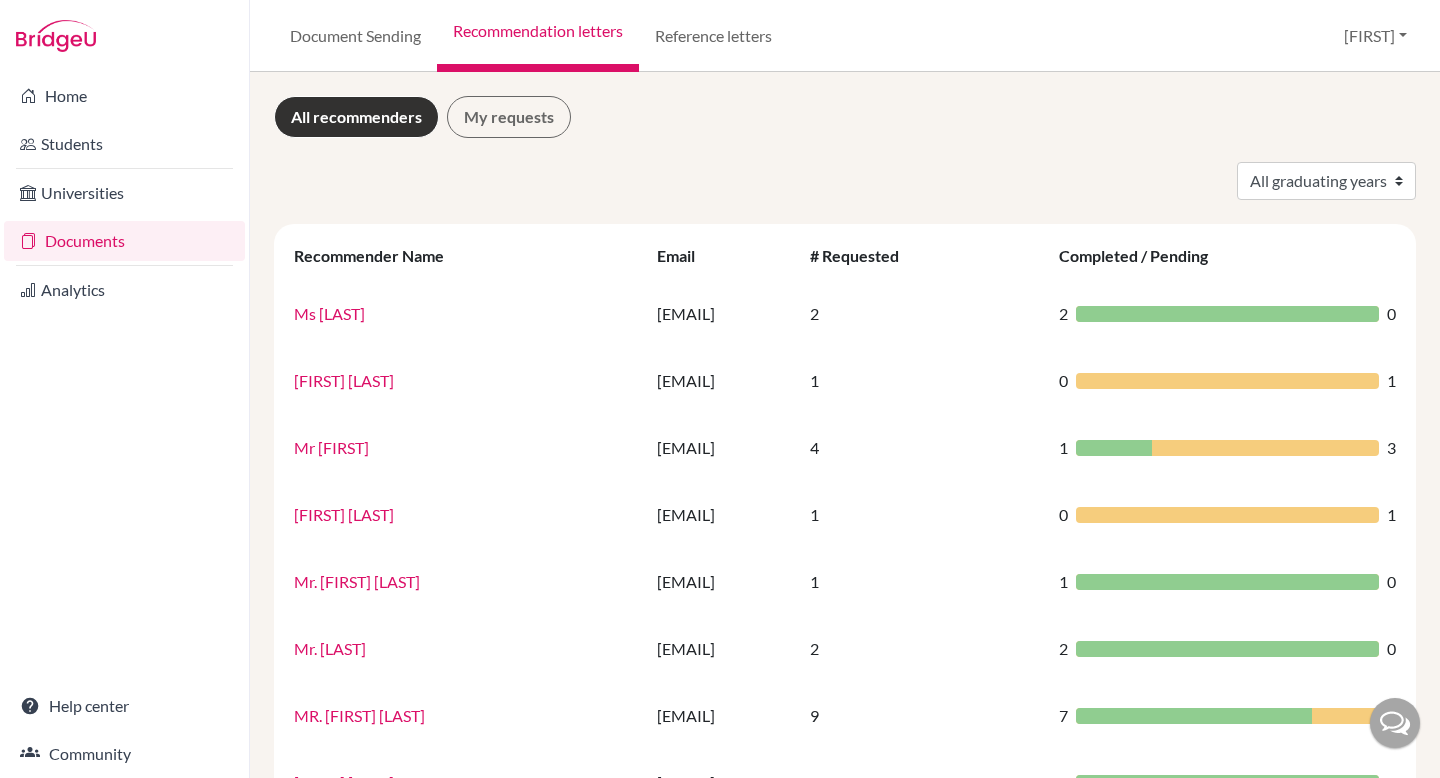 scroll, scrollTop: 0, scrollLeft: 0, axis: both 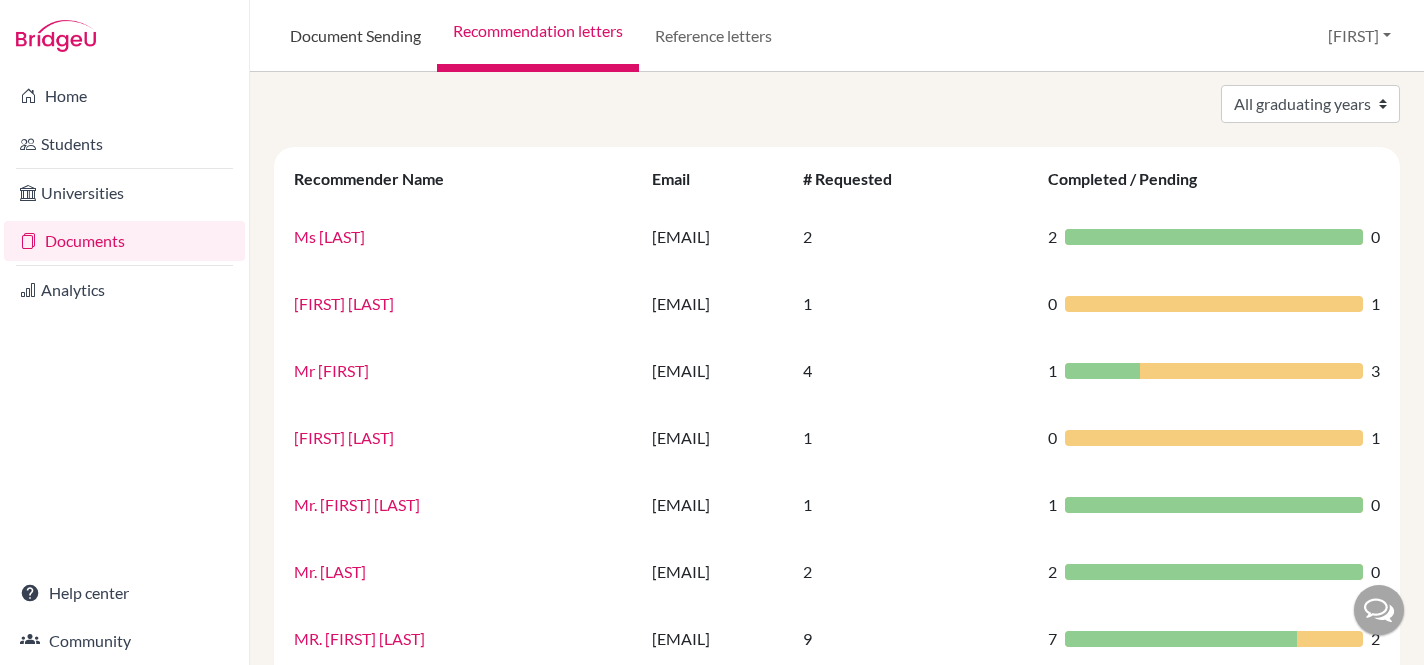 click on "Document Sending" at bounding box center [355, 36] 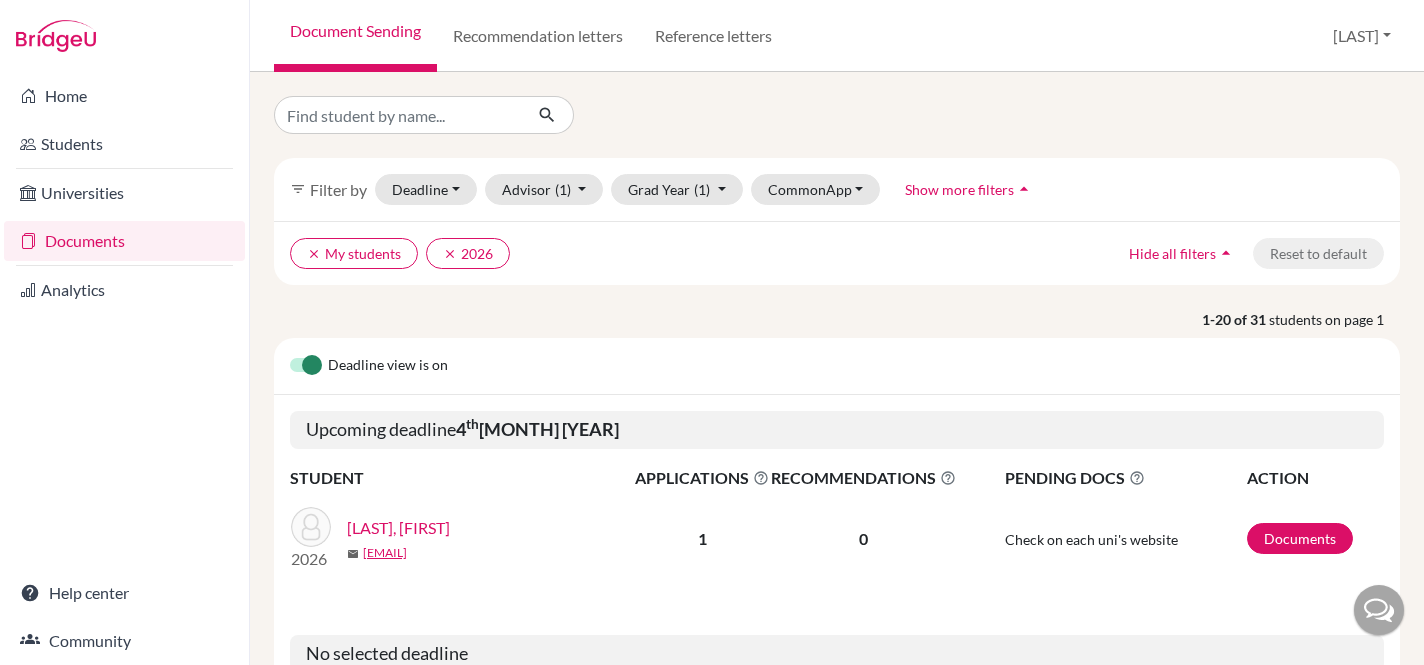scroll, scrollTop: 0, scrollLeft: 0, axis: both 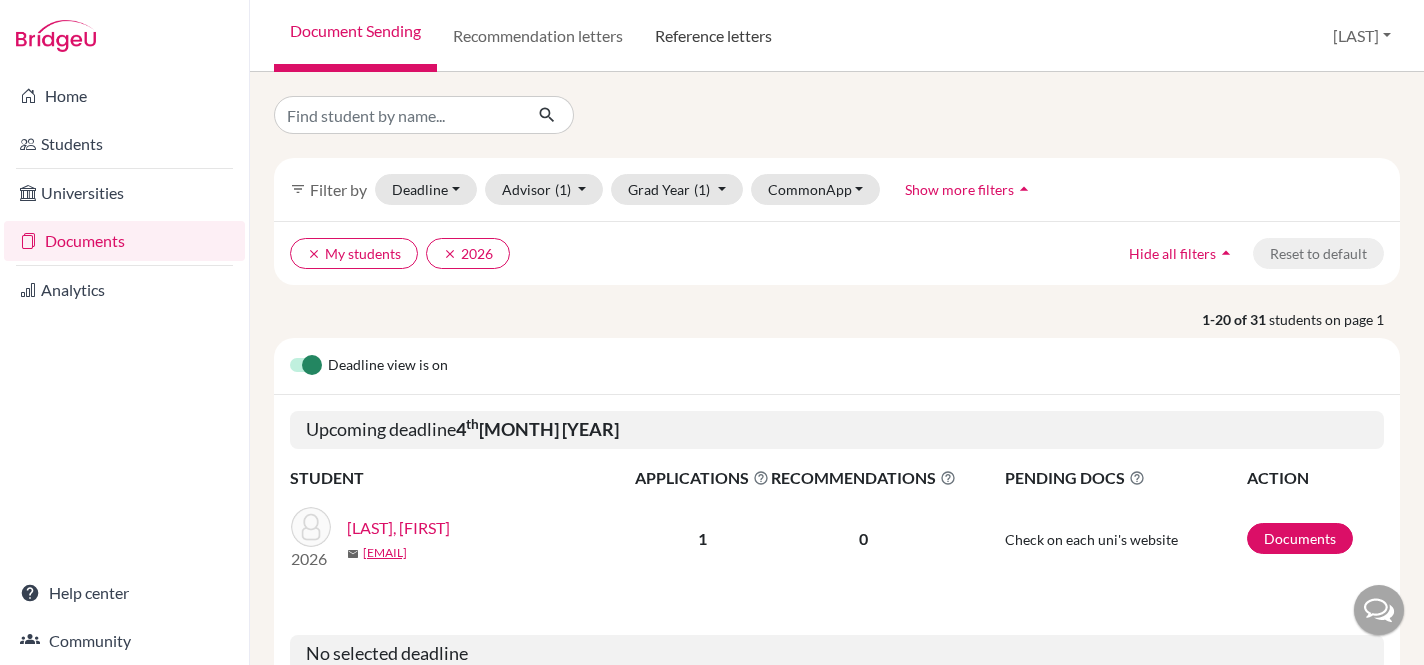 click on "Reference letters" at bounding box center (713, 36) 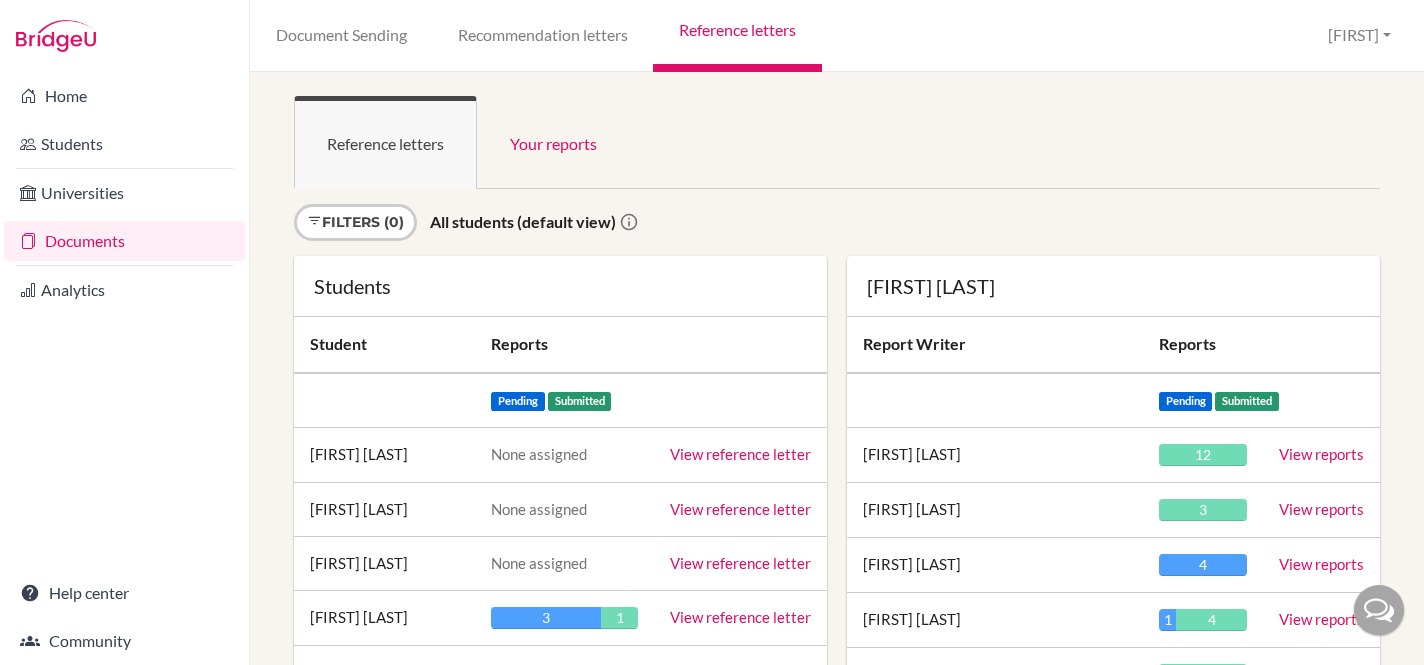 scroll, scrollTop: 0, scrollLeft: 0, axis: both 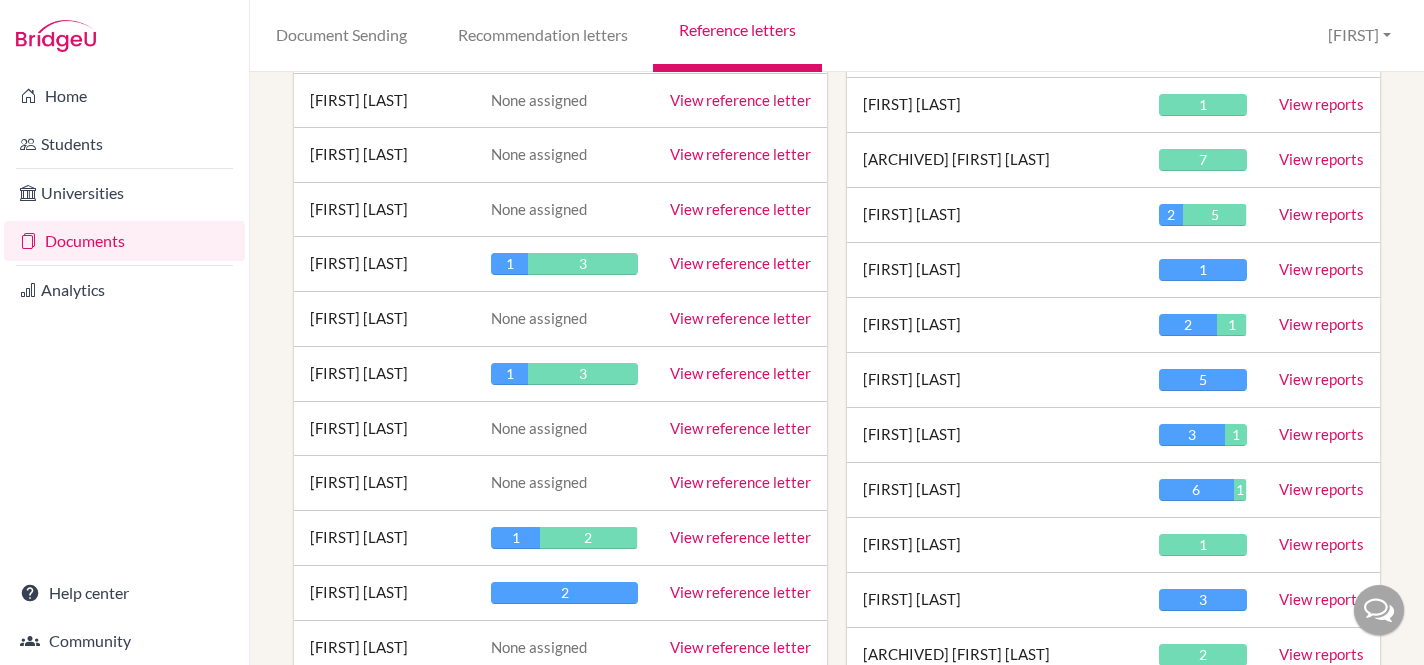click on "View reports" at bounding box center (1321, 489) 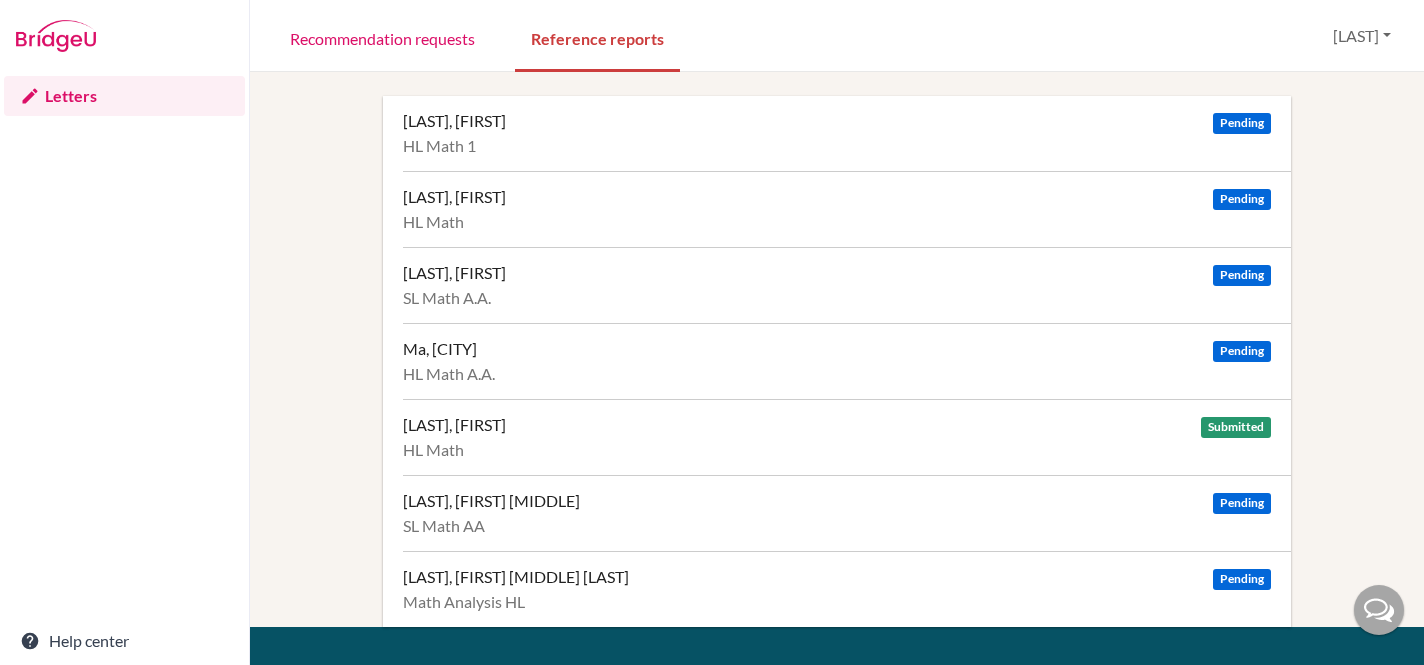 scroll, scrollTop: 0, scrollLeft: 0, axis: both 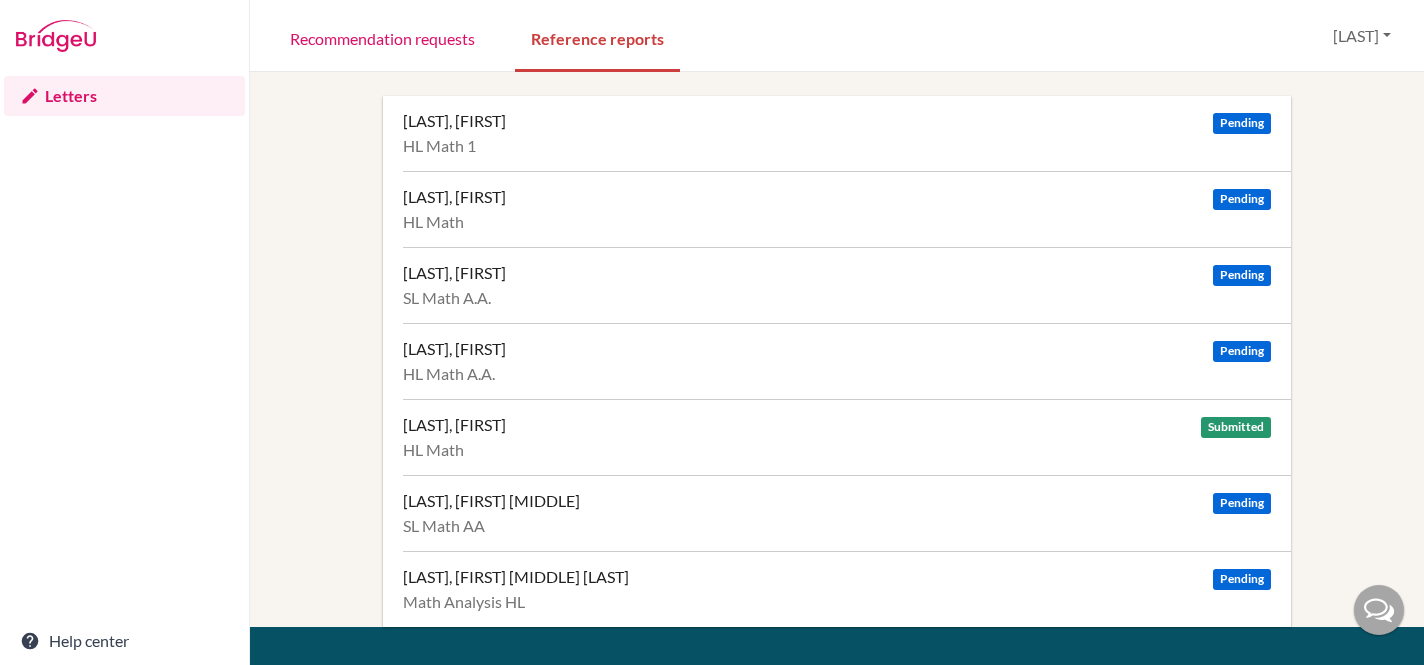 click at bounding box center (56, 36) 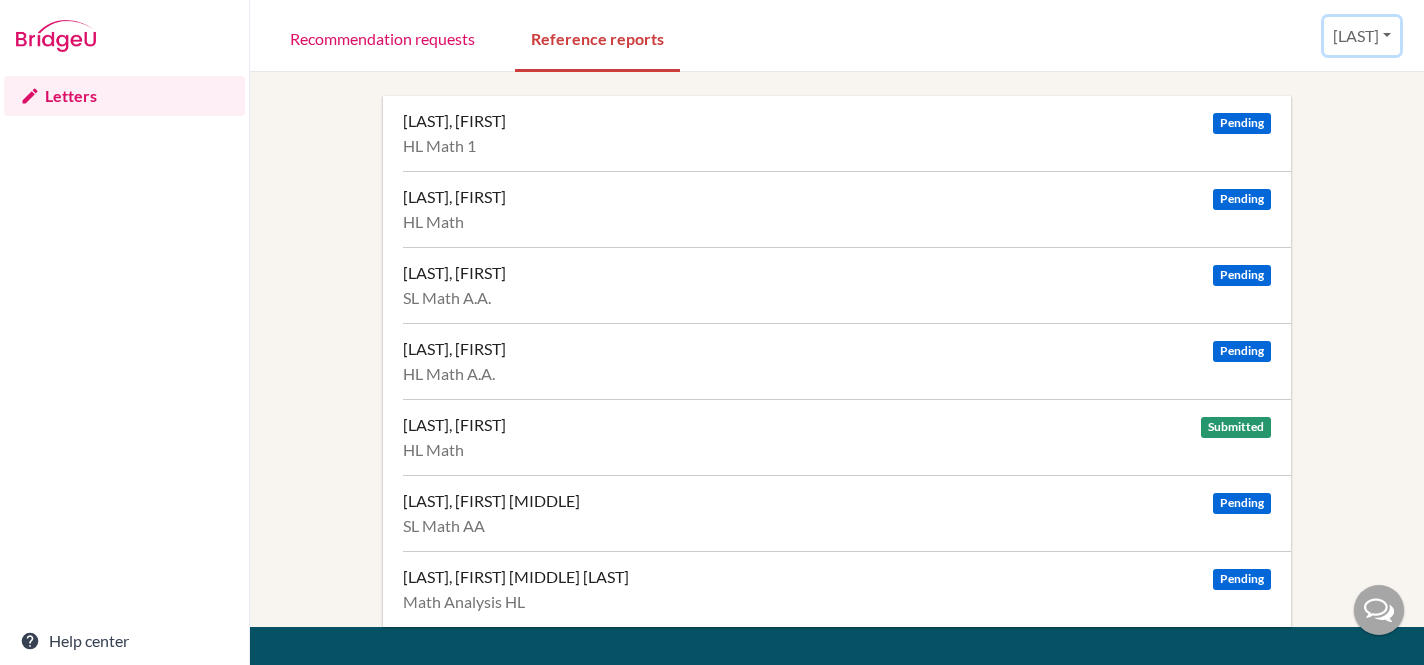 click on "[FIRST]" at bounding box center (1362, 36) 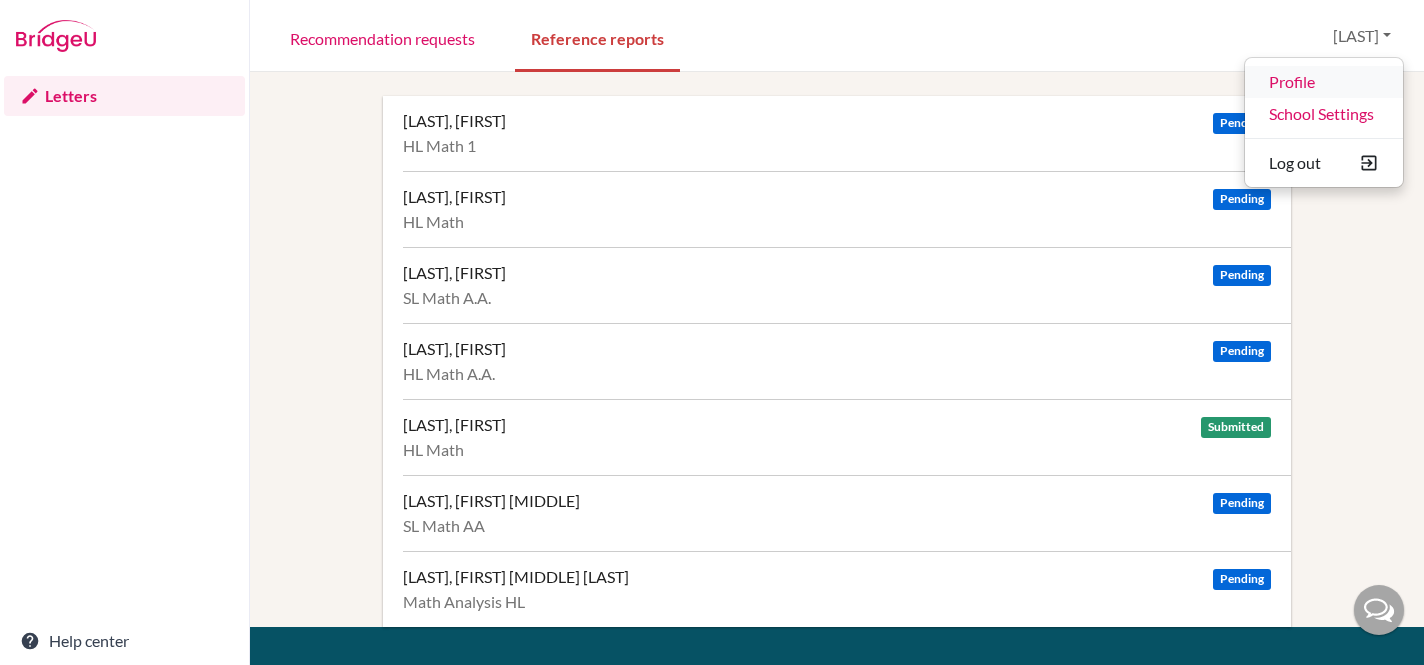 click on "Profile" at bounding box center (1324, 82) 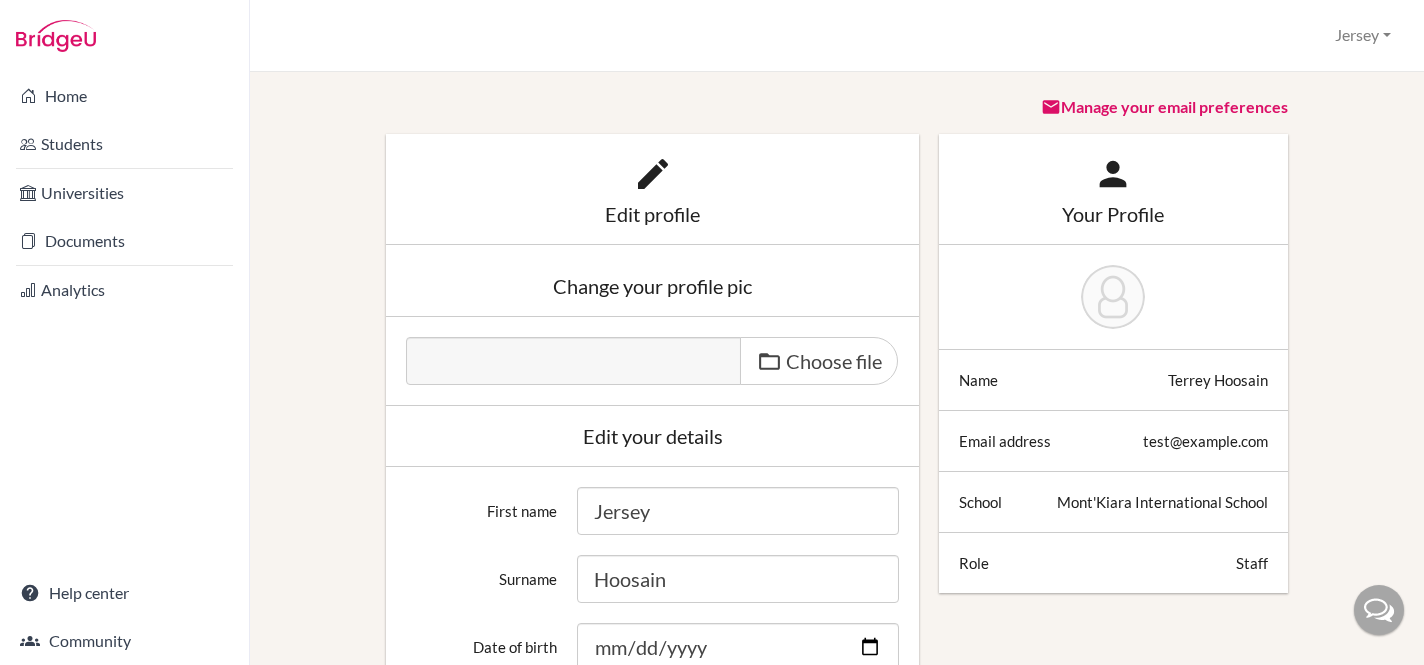scroll, scrollTop: 0, scrollLeft: 0, axis: both 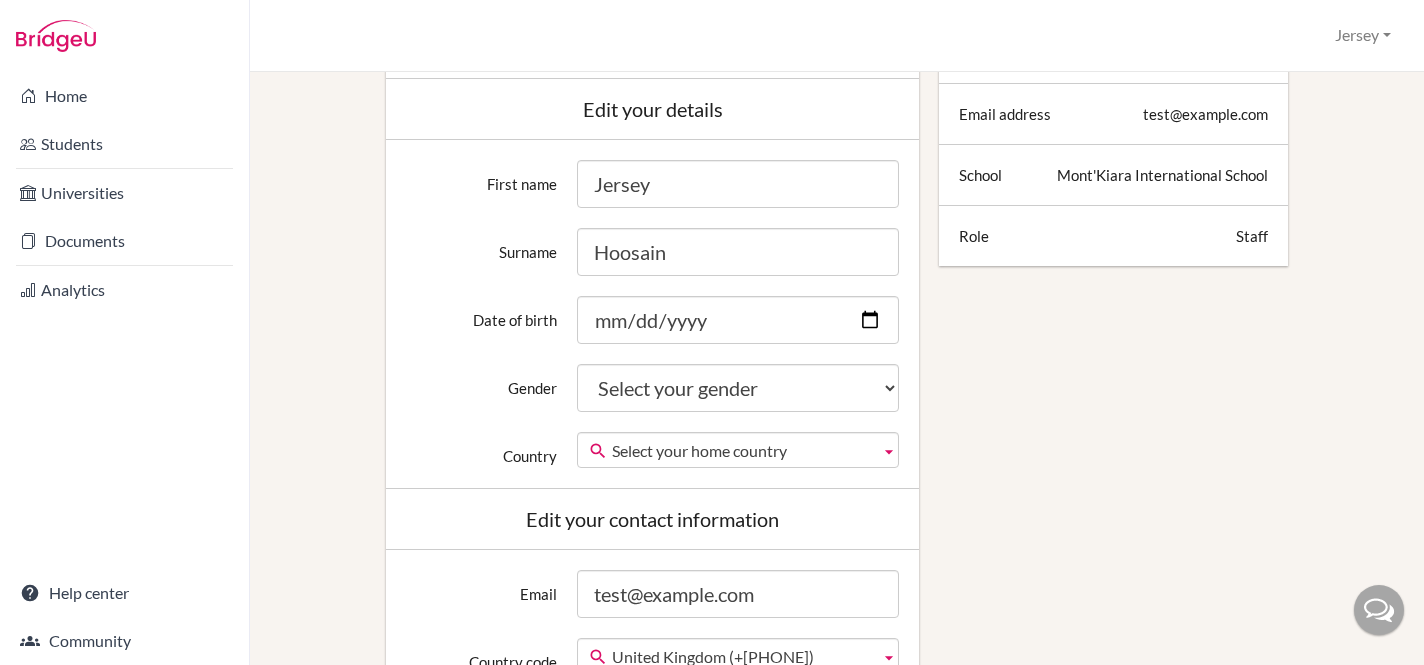 click on "Role" at bounding box center (974, 236) 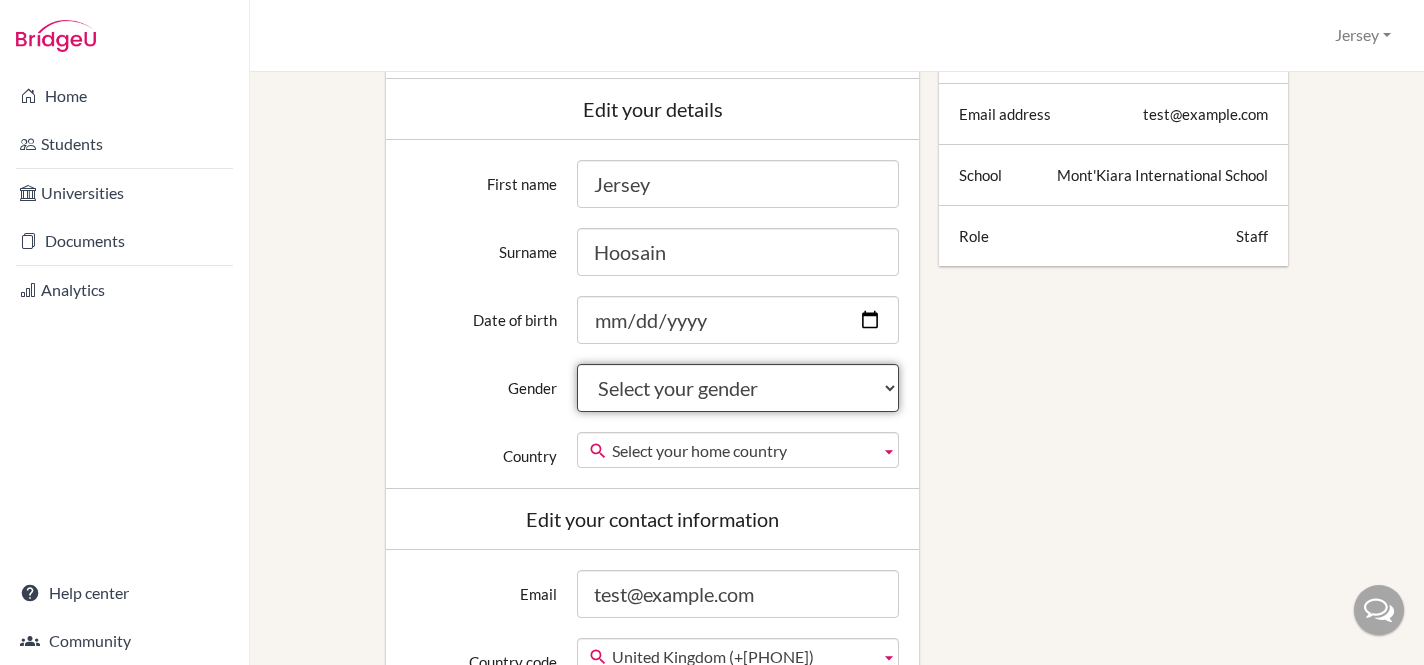 click on "Select your gender
Female
Male
Neither" at bounding box center [738, 388] 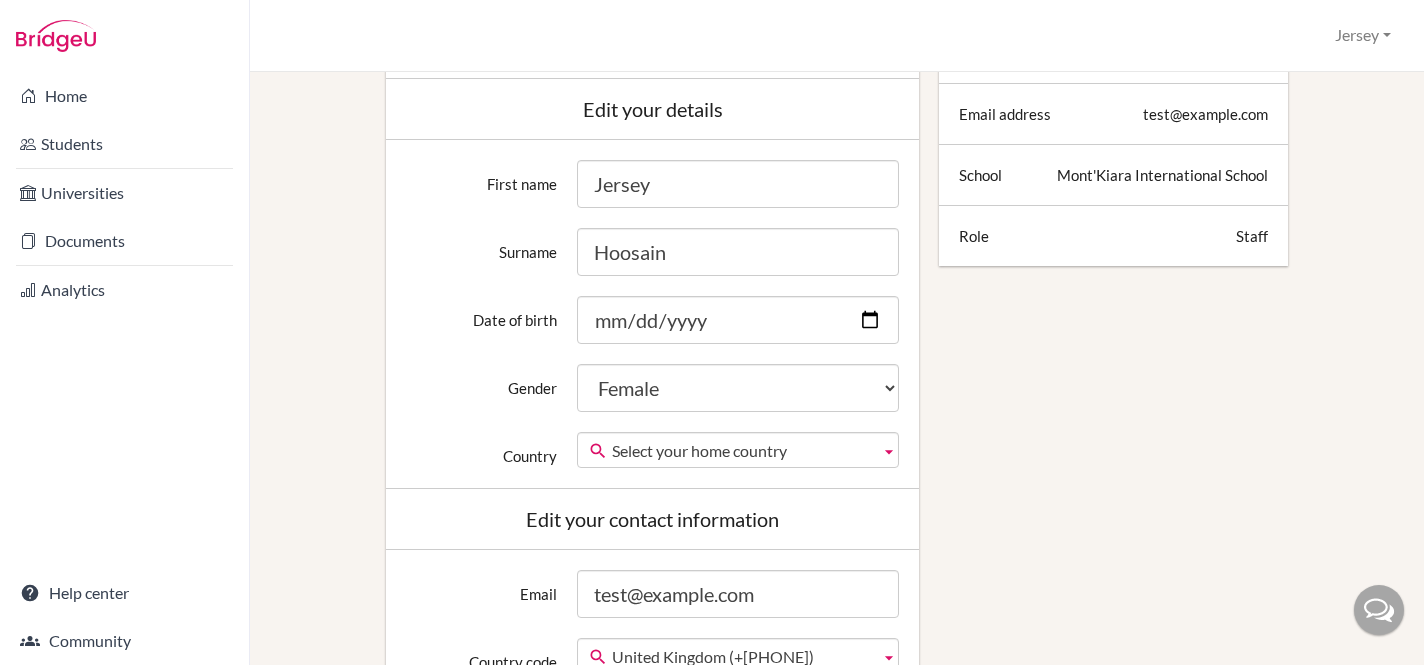 click on "Select your home country" at bounding box center (742, 451) 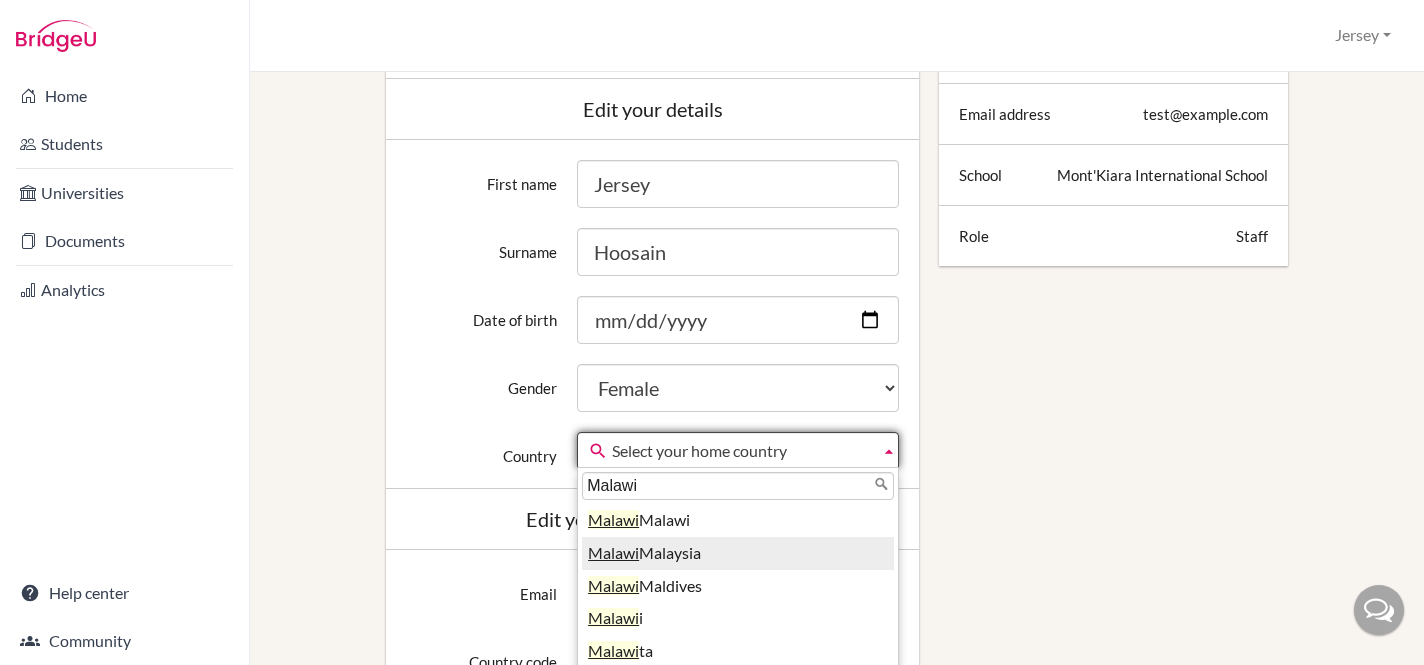 type on "Malawi" 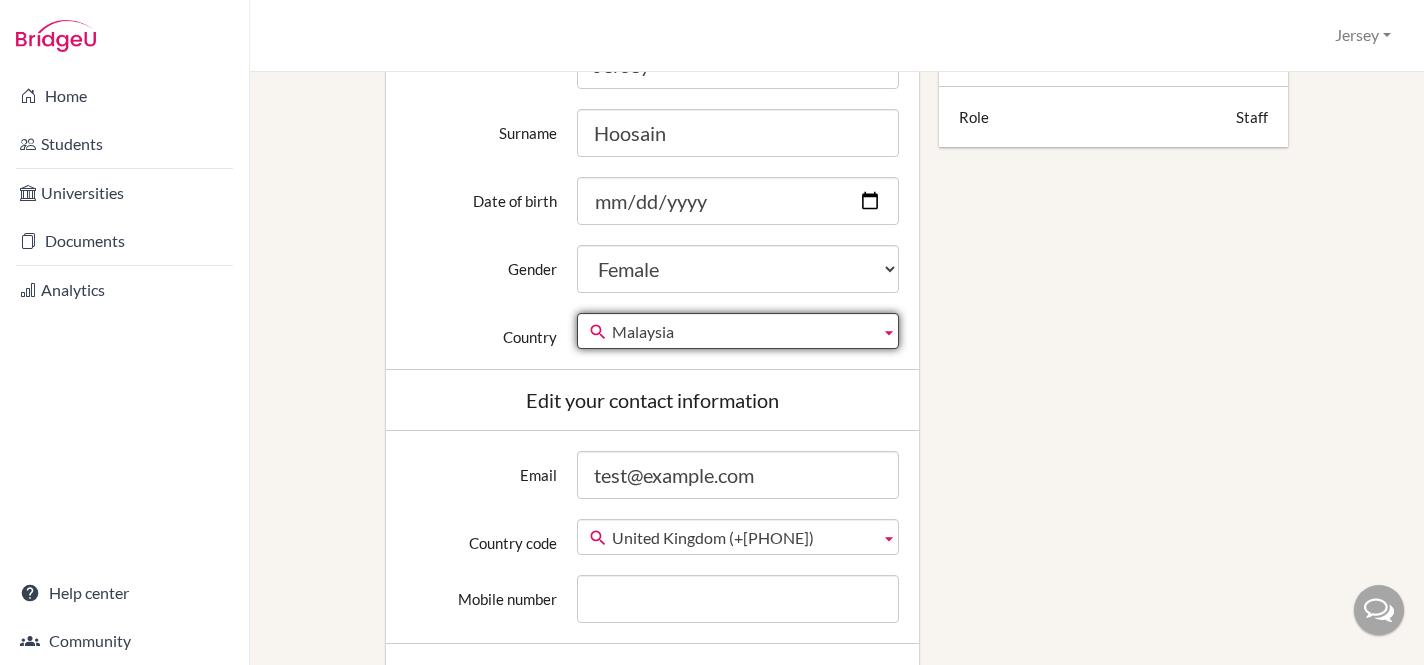 scroll, scrollTop: 634, scrollLeft: 0, axis: vertical 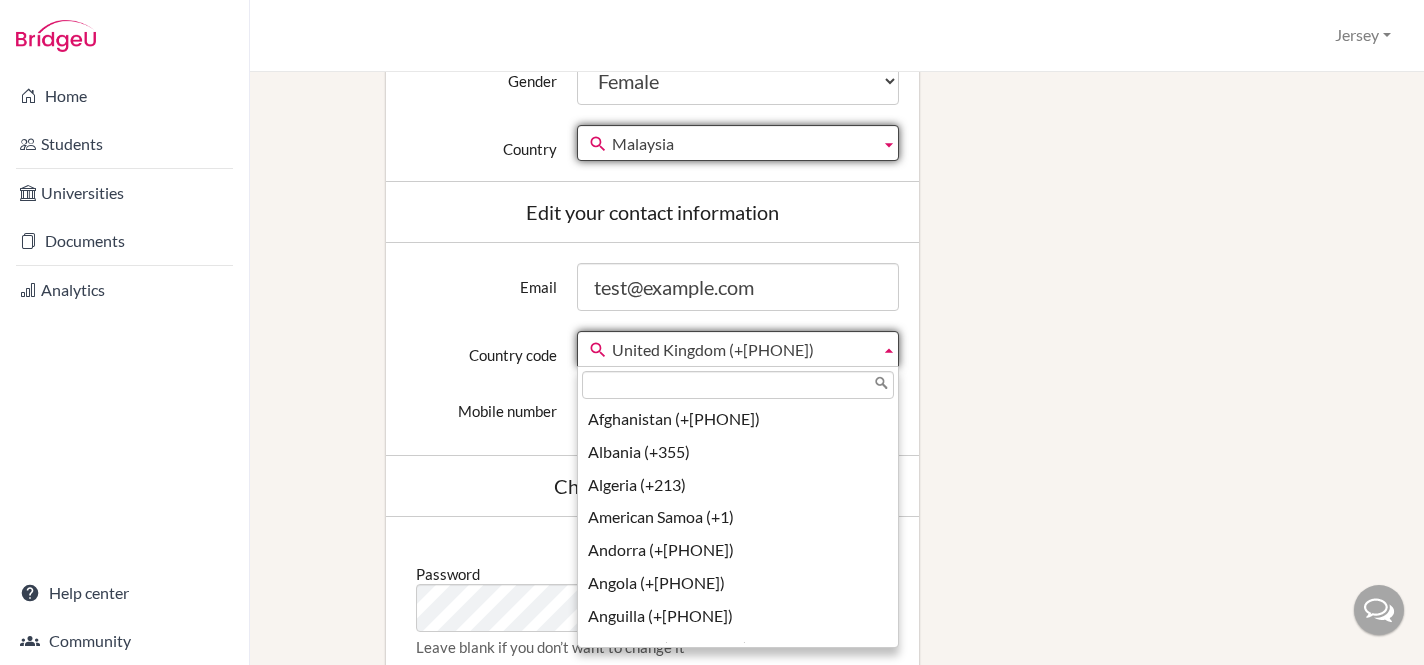 click on "United Kingdom (+[PHONE])" at bounding box center [742, 350] 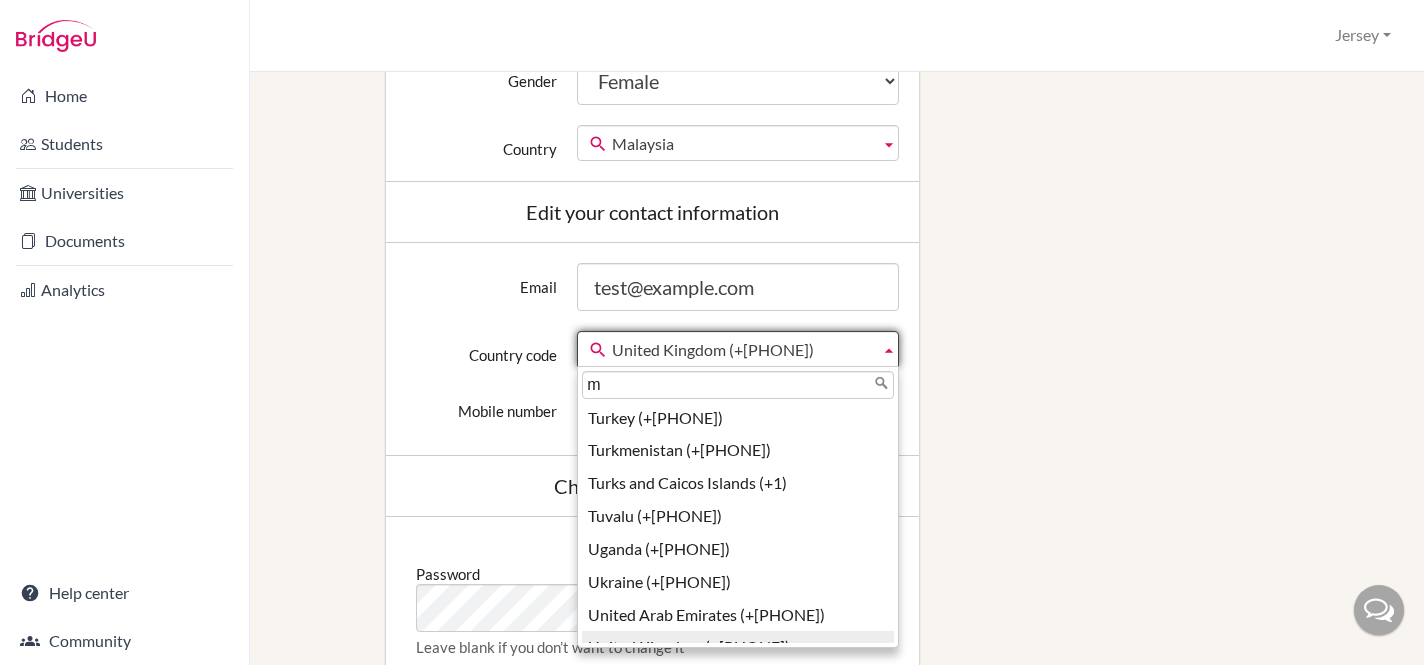 scroll, scrollTop: 0, scrollLeft: 0, axis: both 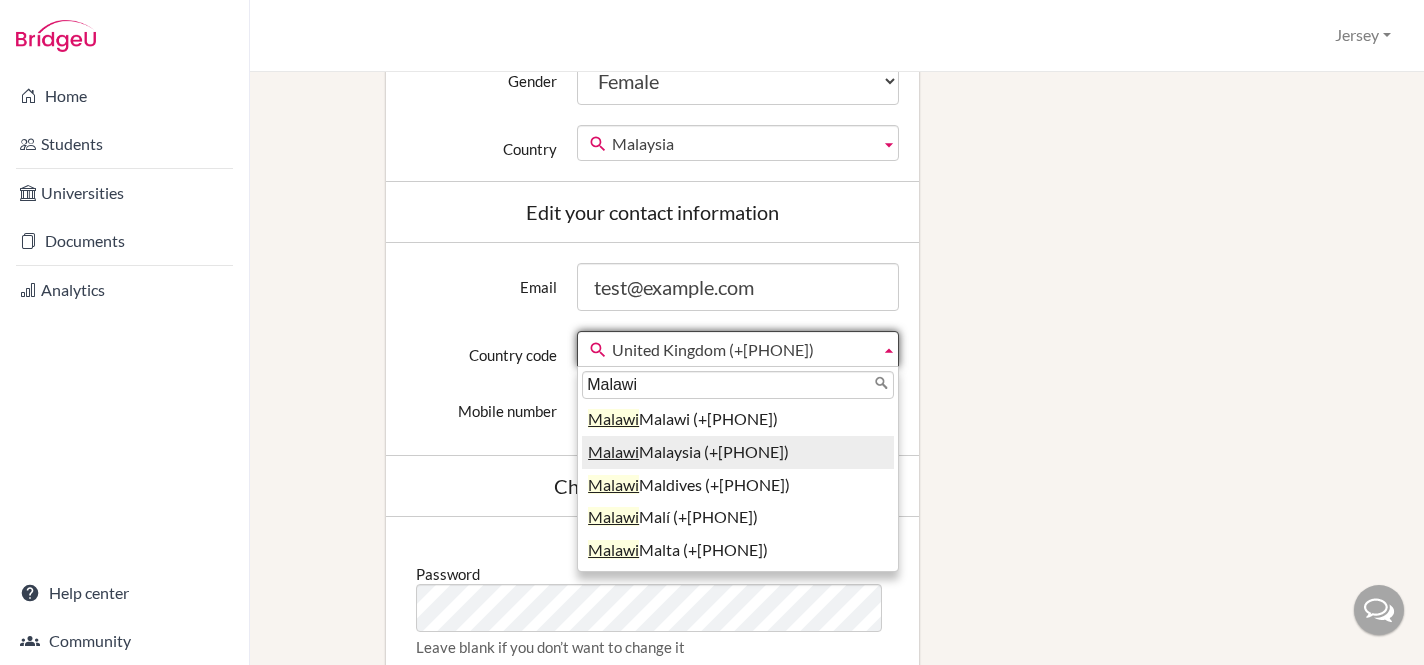 type on "Malawi" 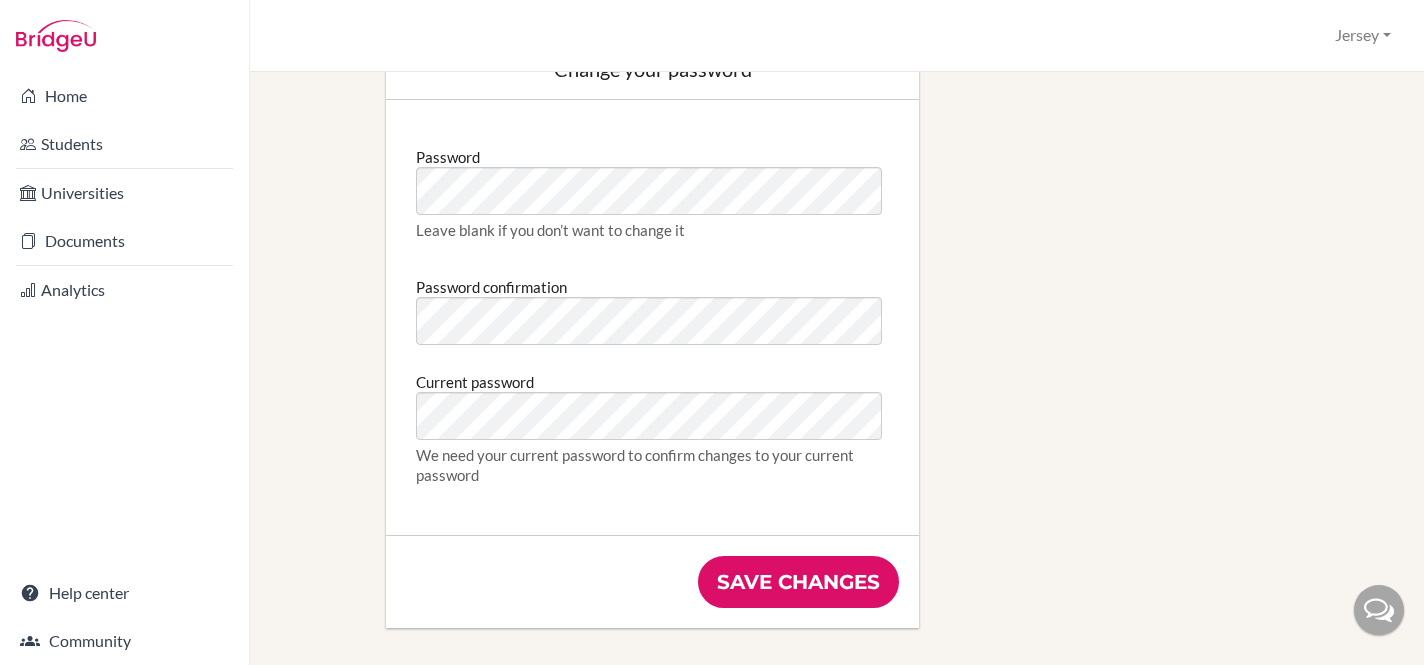scroll, scrollTop: 1124, scrollLeft: 0, axis: vertical 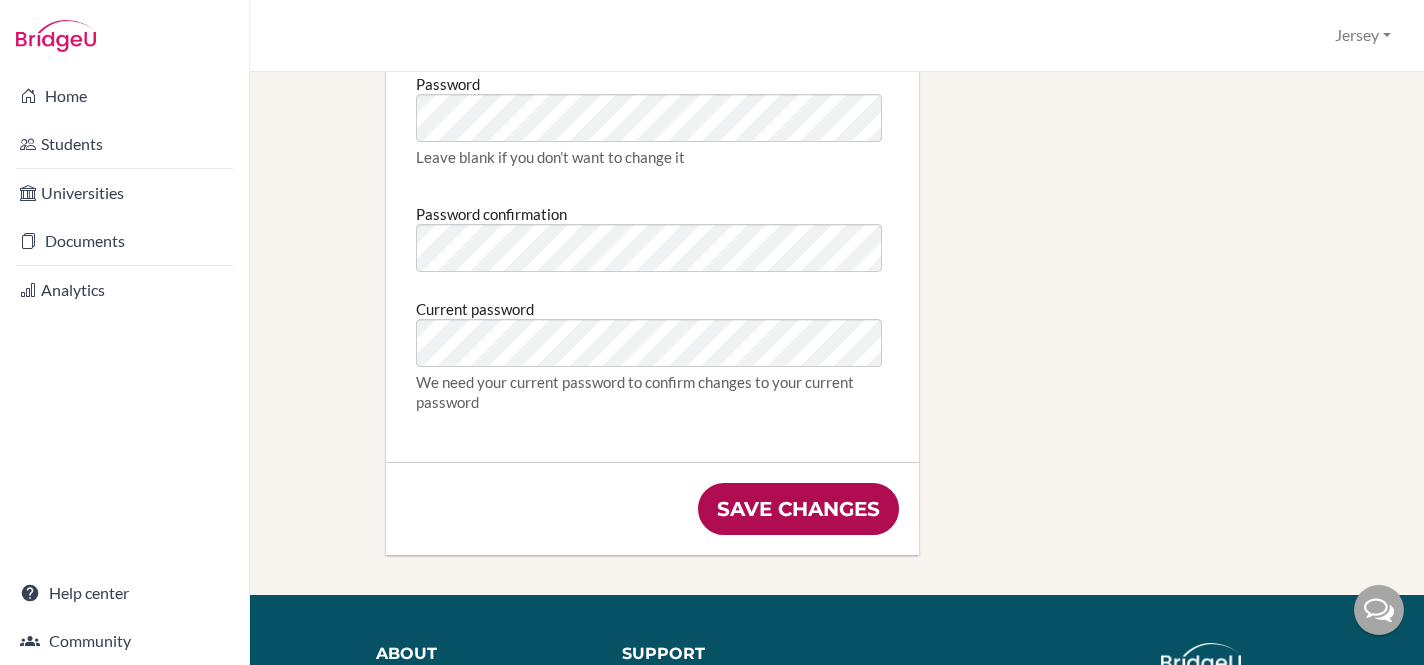 click on "Save changes" at bounding box center [798, 509] 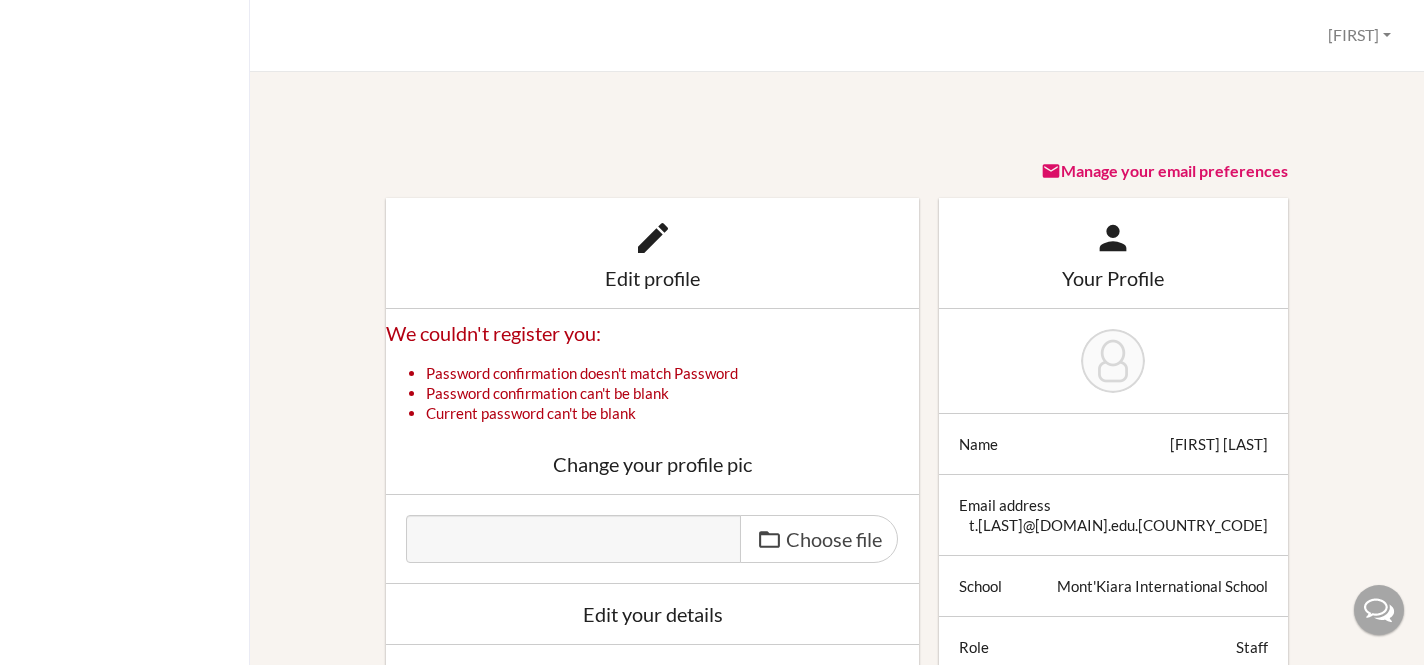 scroll, scrollTop: 0, scrollLeft: 0, axis: both 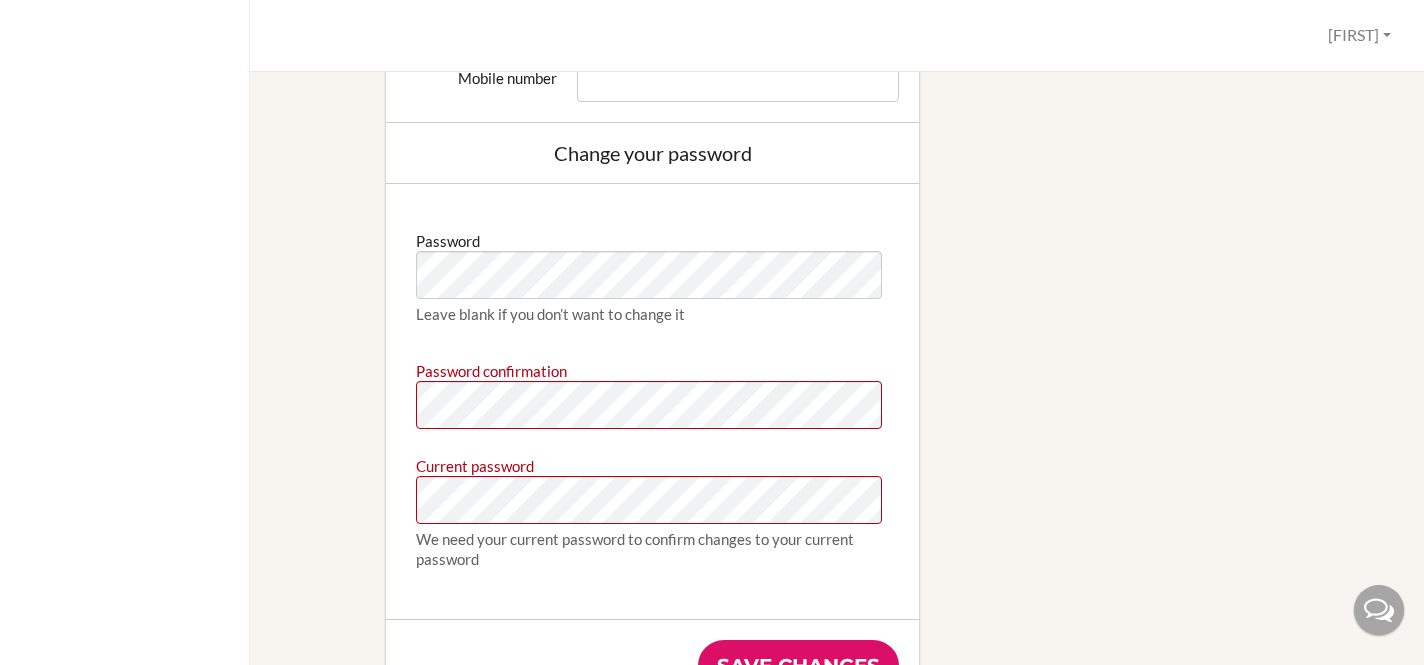 click on "Change your password" at bounding box center [652, 153] 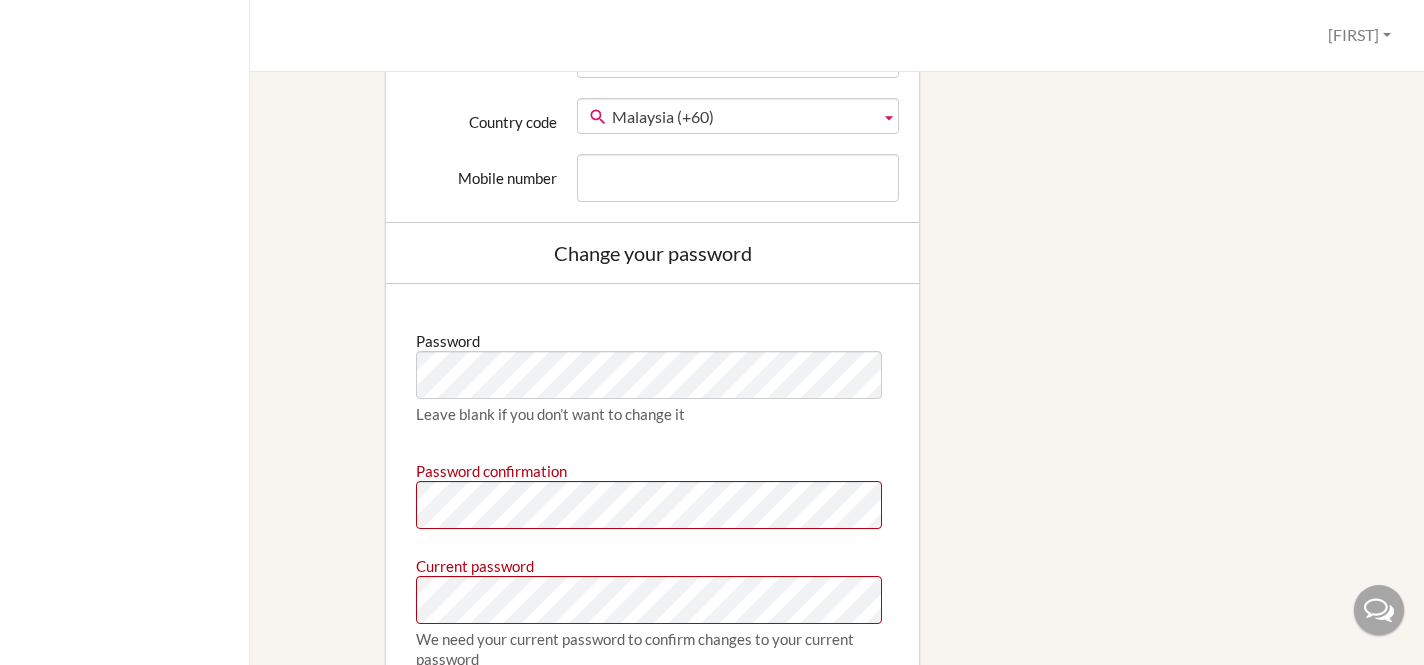 scroll, scrollTop: 862, scrollLeft: 0, axis: vertical 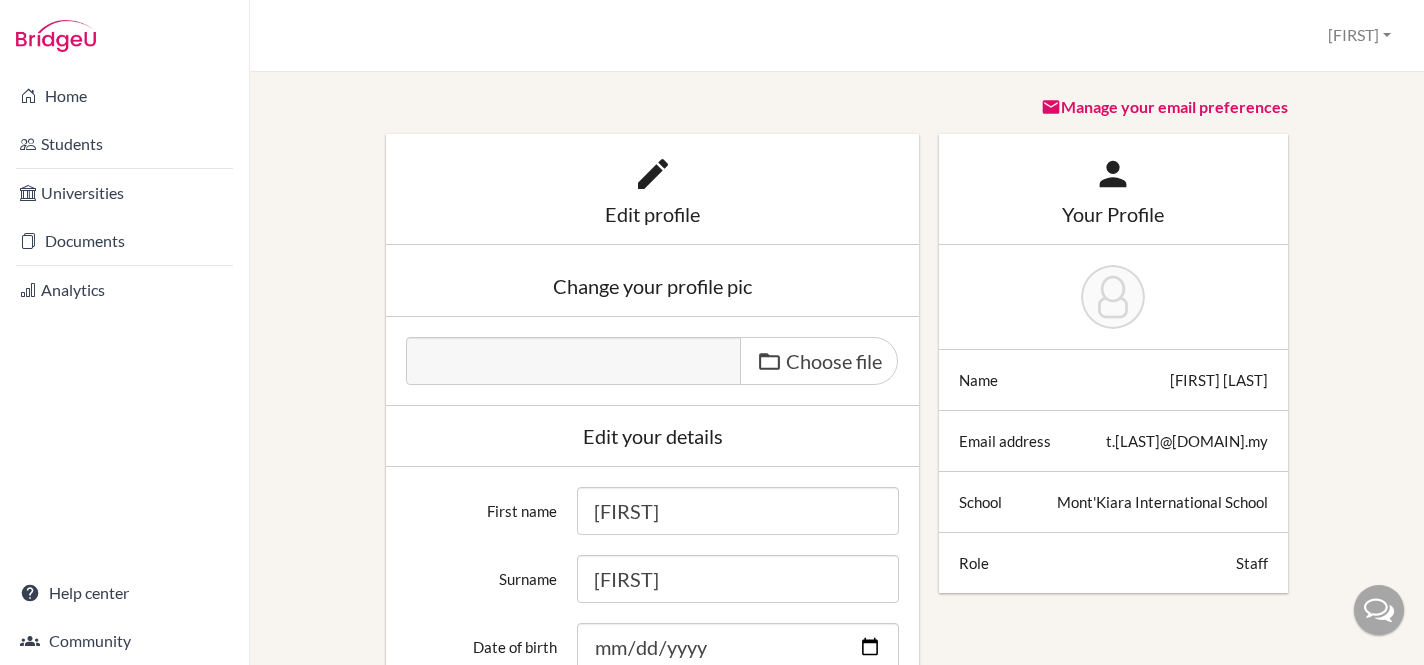 select on "female" 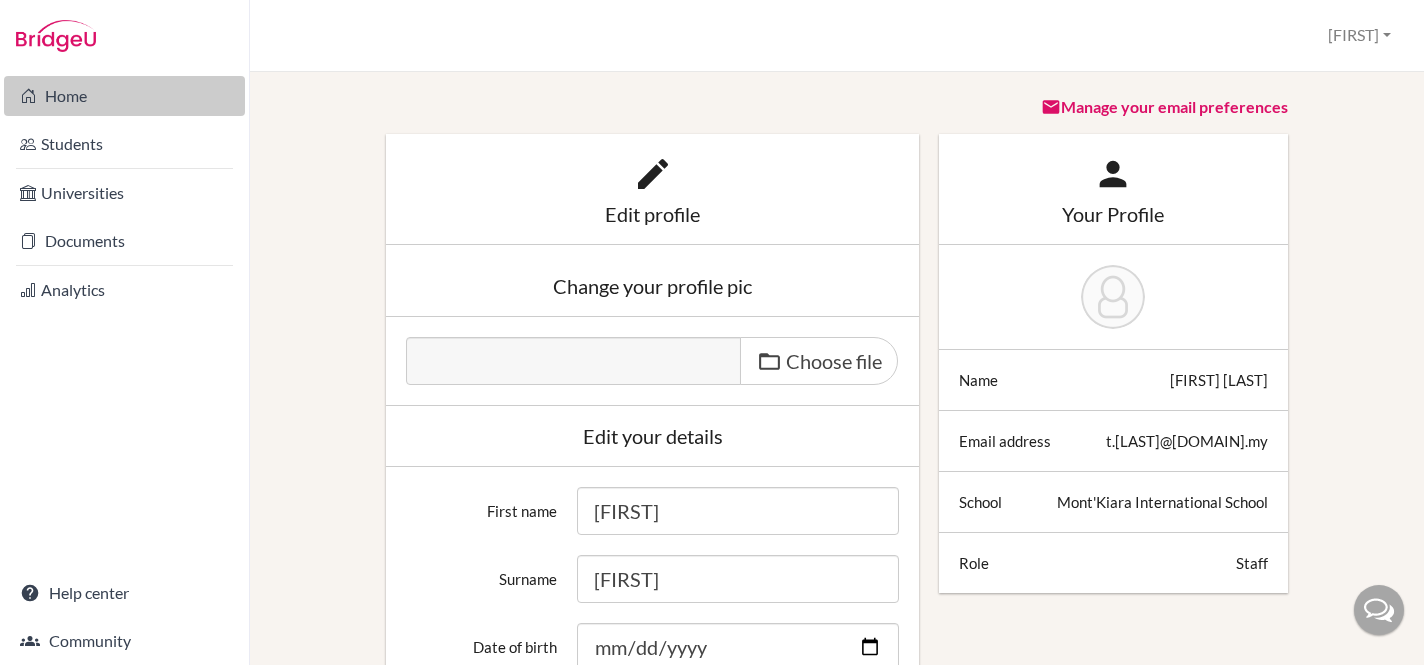 click on "Home" at bounding box center (124, 96) 